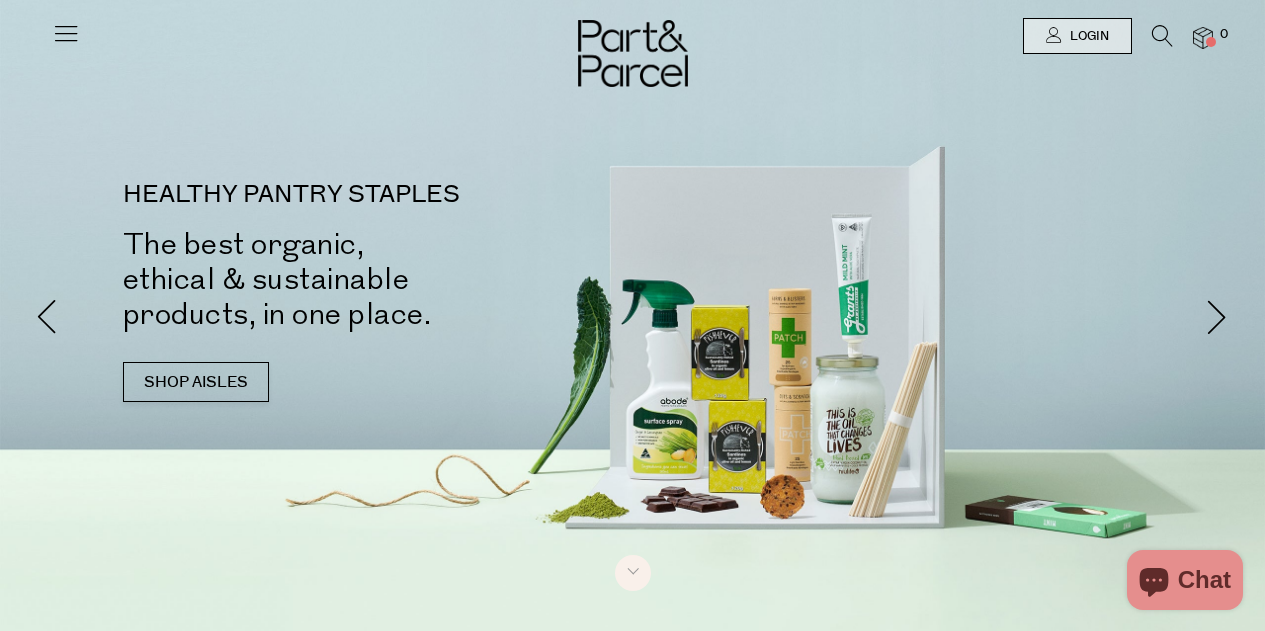 scroll, scrollTop: 0, scrollLeft: 0, axis: both 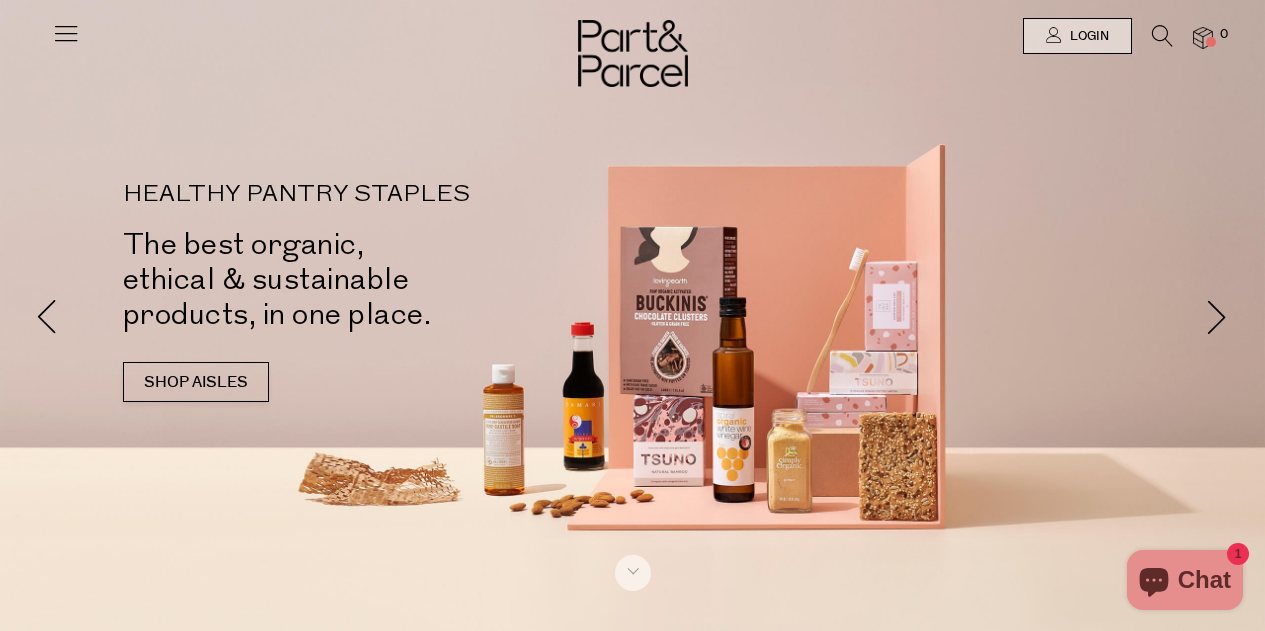 click at bounding box center (1162, 36) 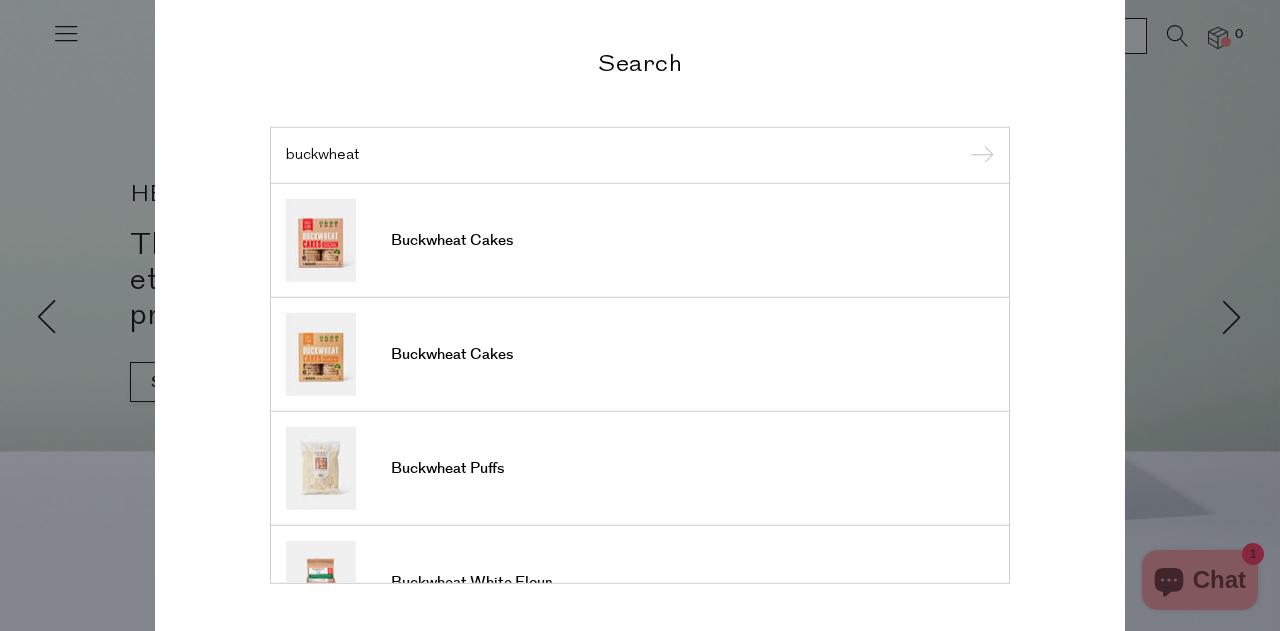 type on "buckwheat" 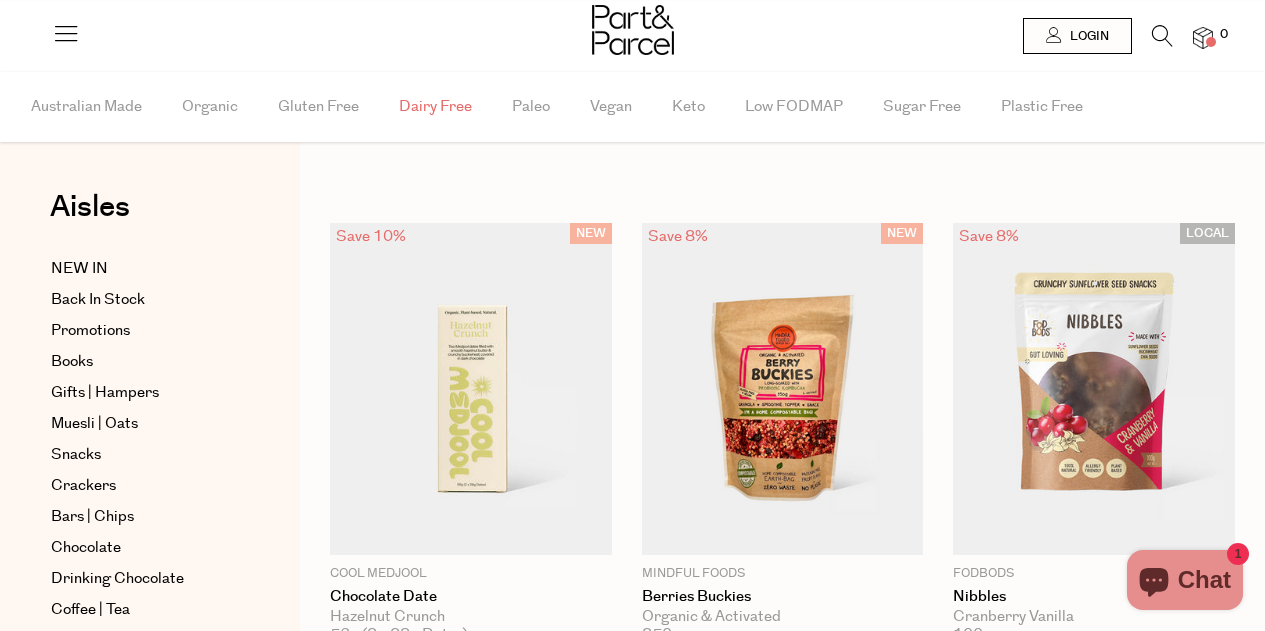 scroll, scrollTop: 0, scrollLeft: 0, axis: both 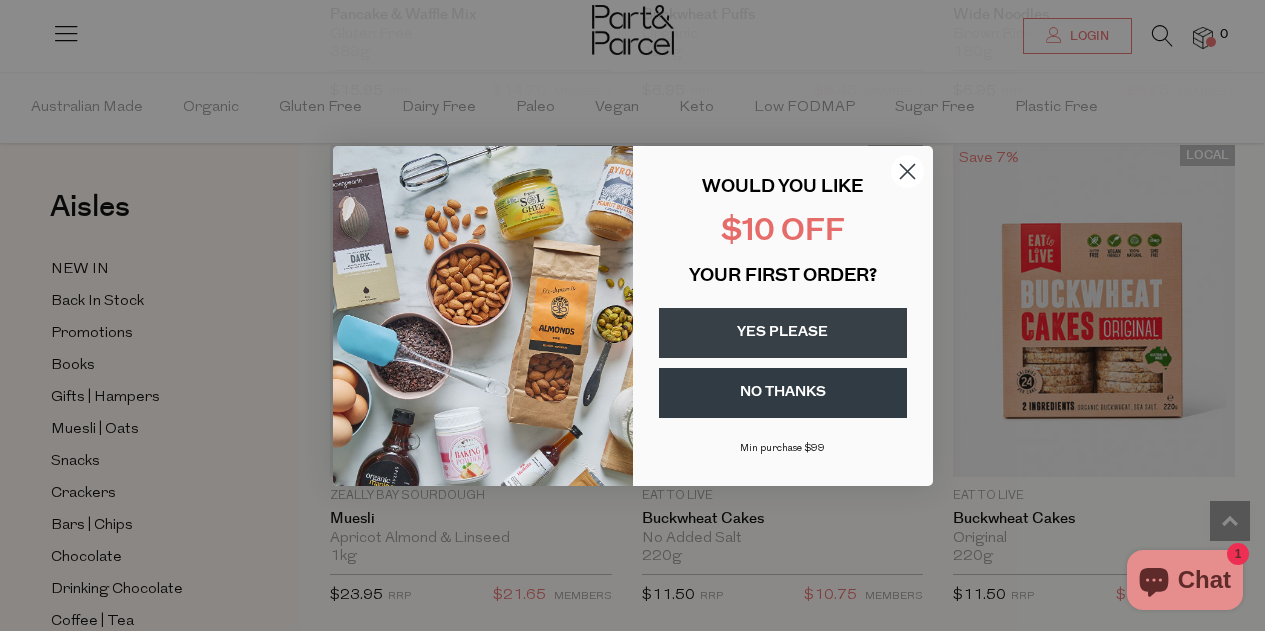 click 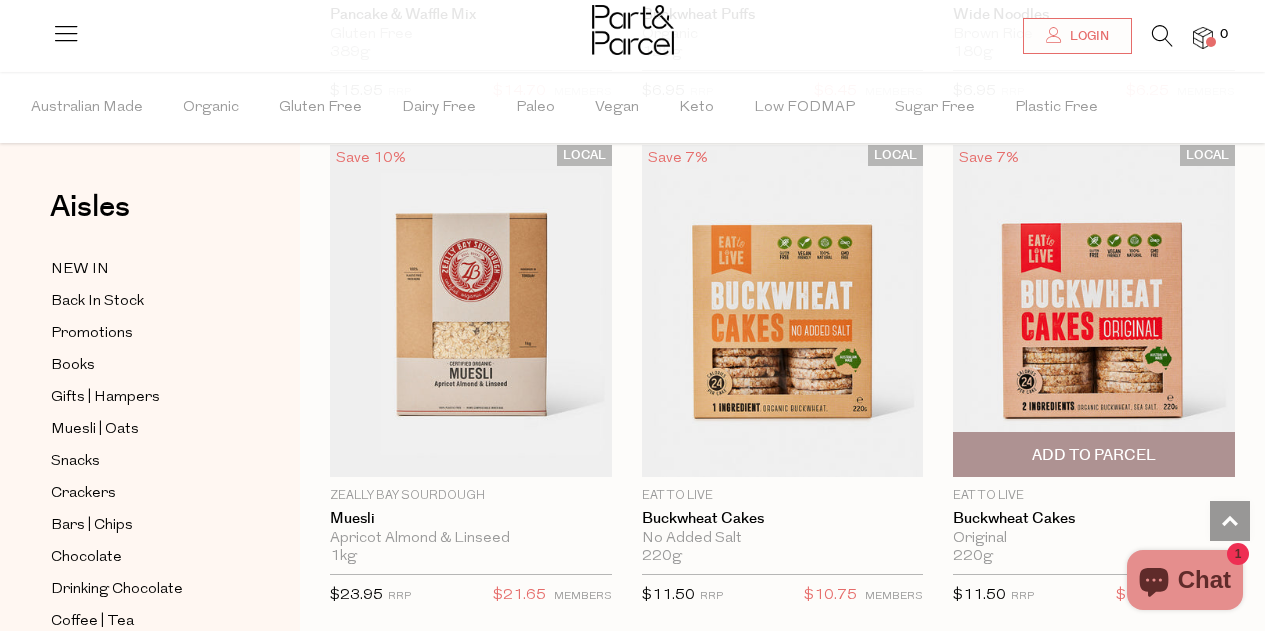 scroll, scrollTop: 2700, scrollLeft: 0, axis: vertical 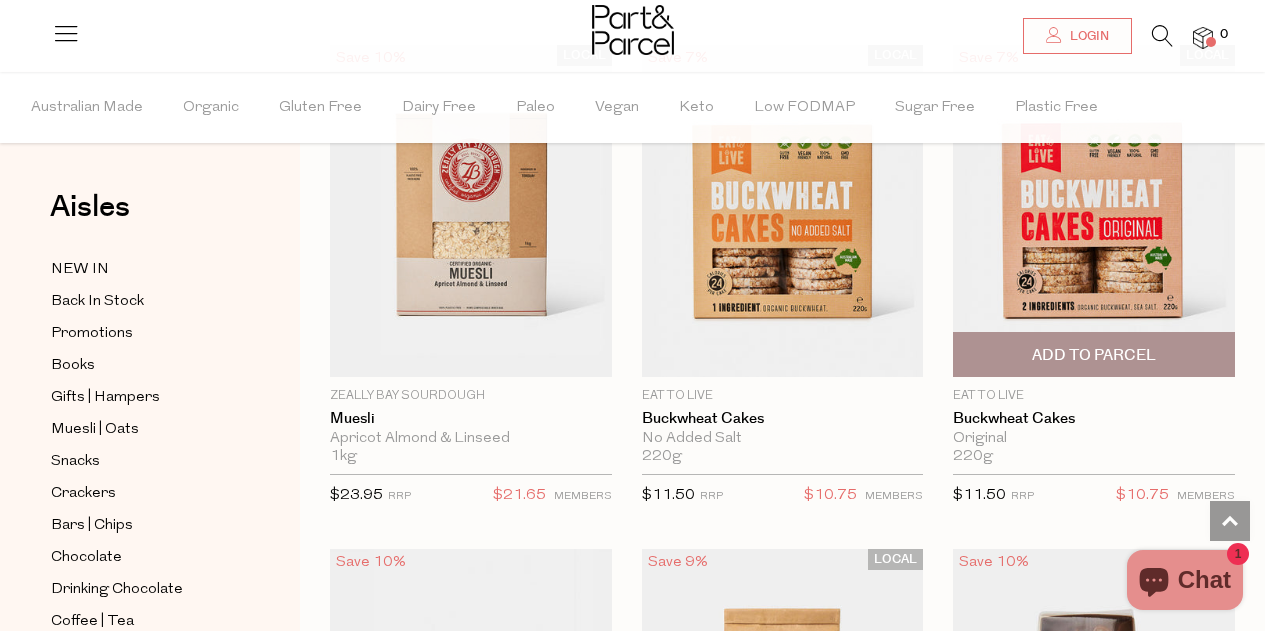 click on "Add To Parcel" at bounding box center (1094, 354) 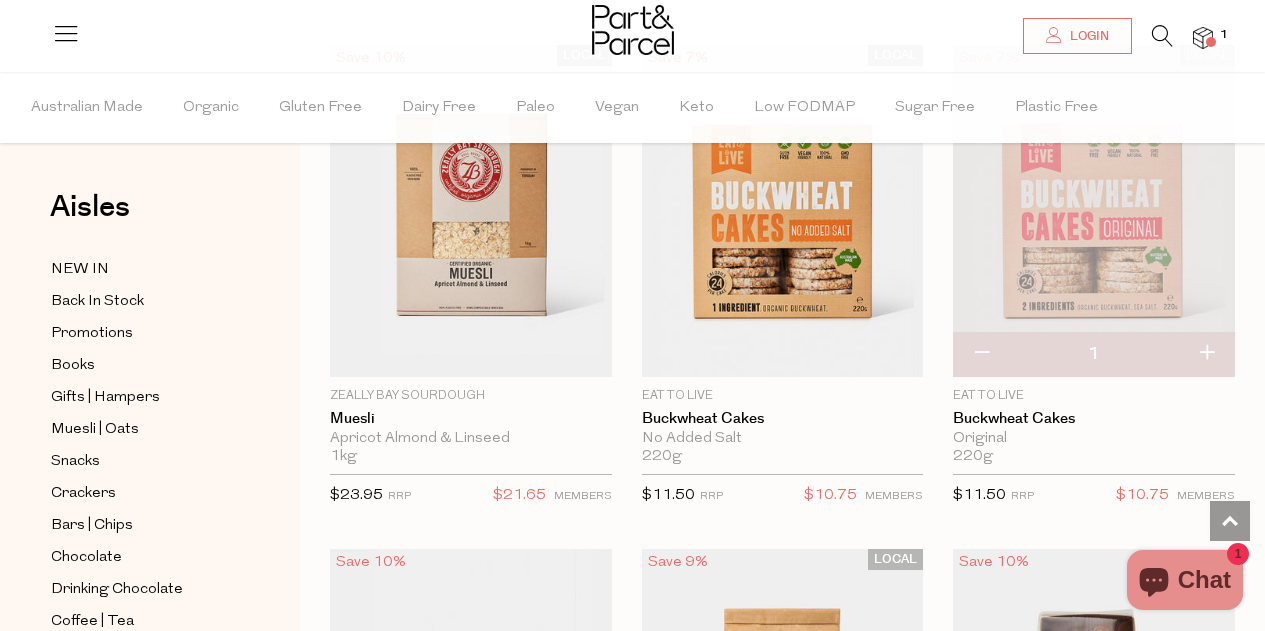 click at bounding box center (1206, 354) 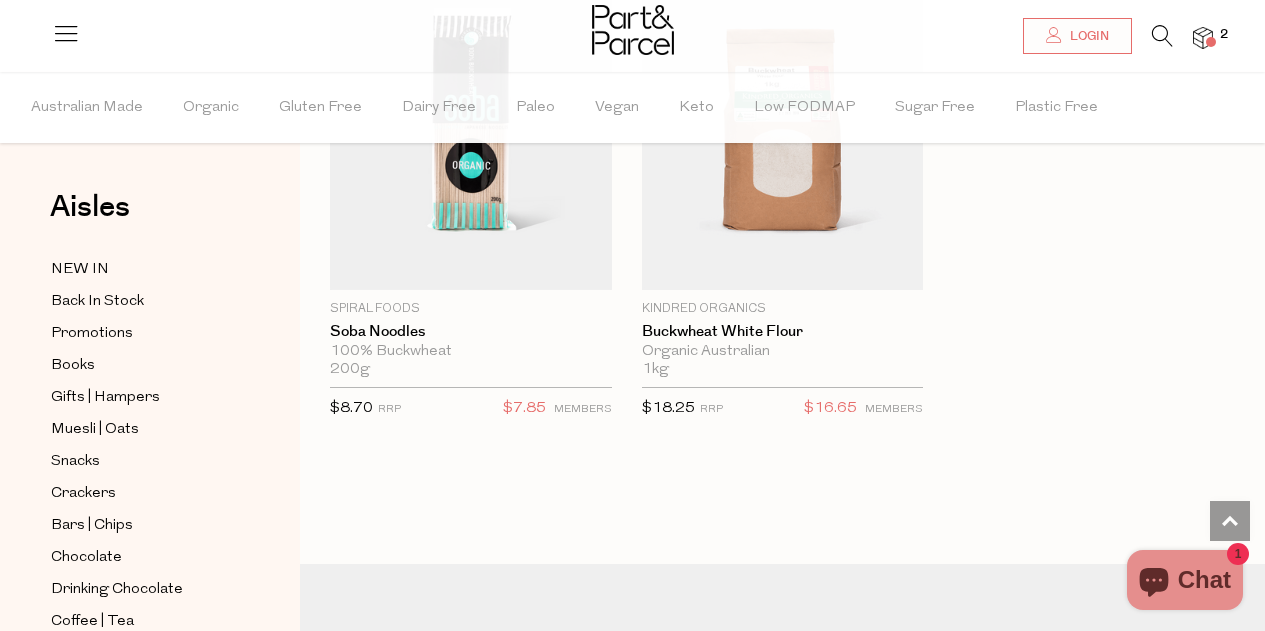 scroll, scrollTop: 4400, scrollLeft: 0, axis: vertical 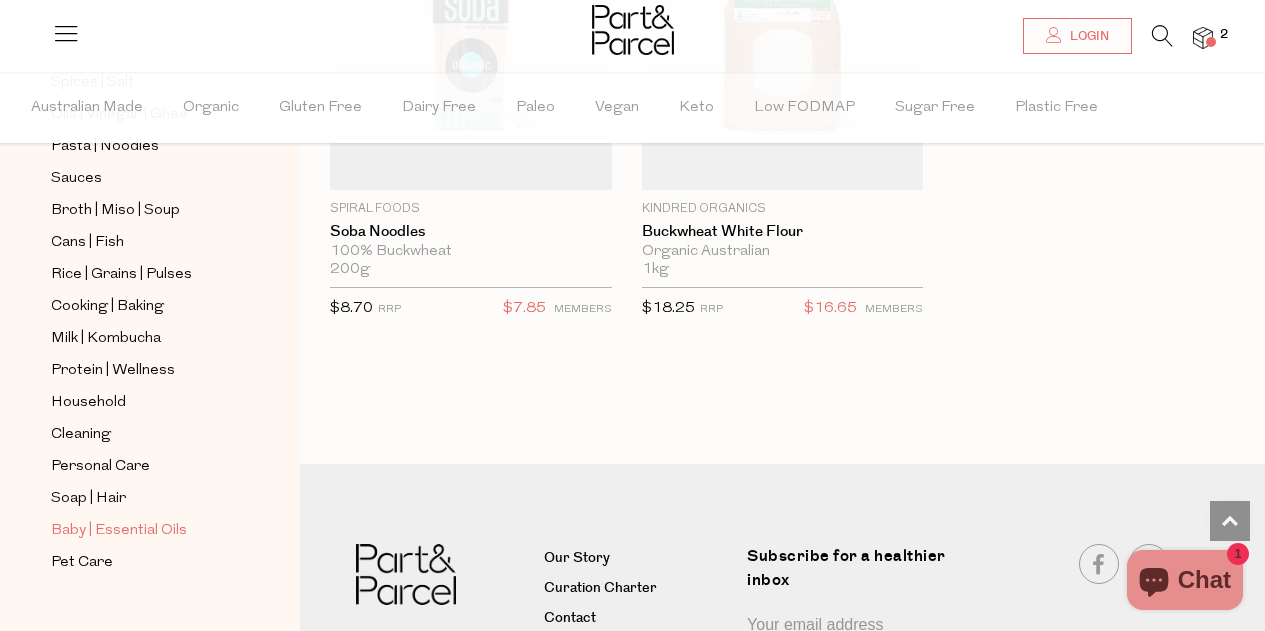 click on "Baby | Essential Oils" at bounding box center [119, 531] 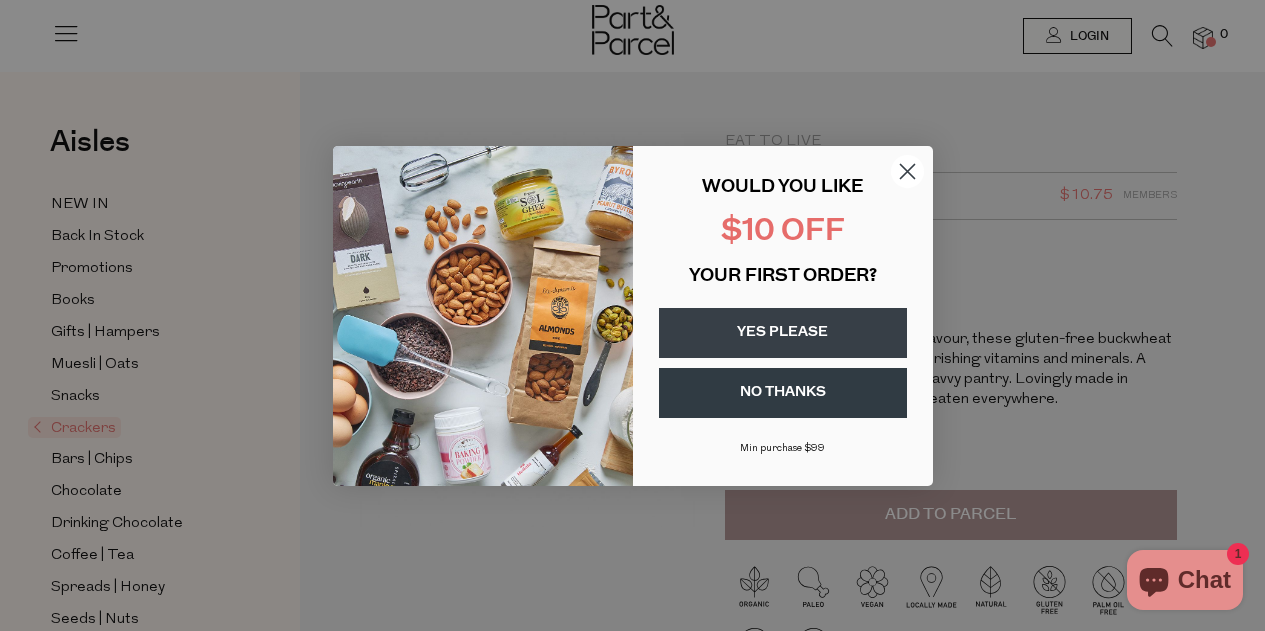 scroll, scrollTop: 0, scrollLeft: 0, axis: both 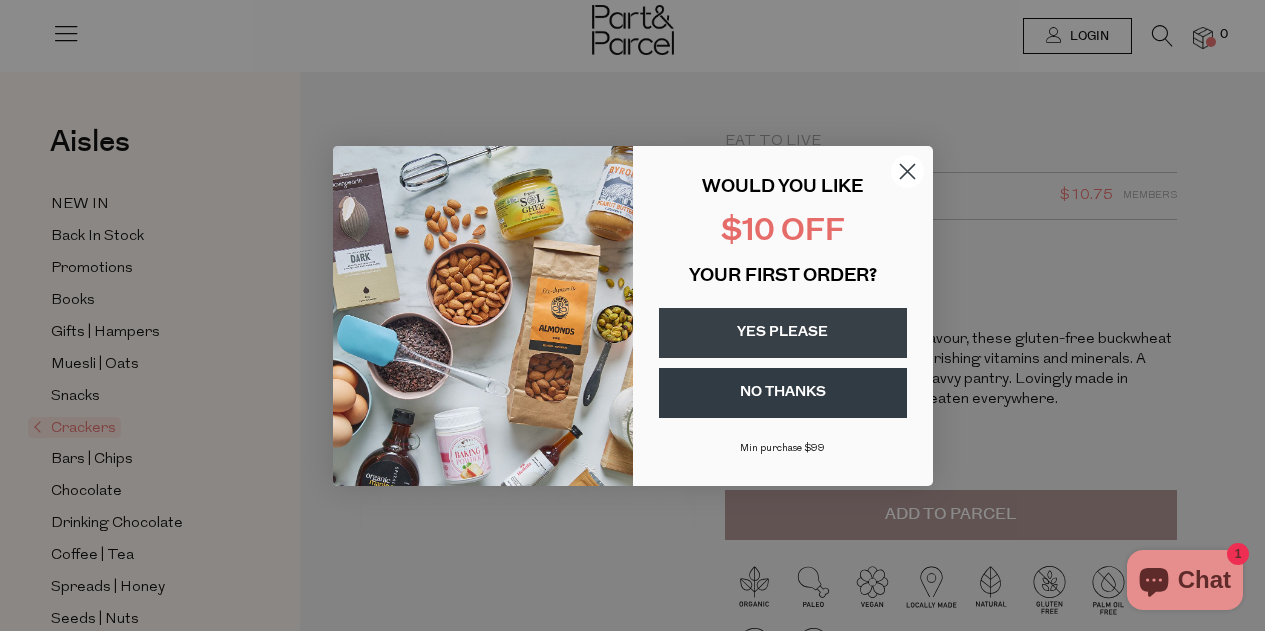 click 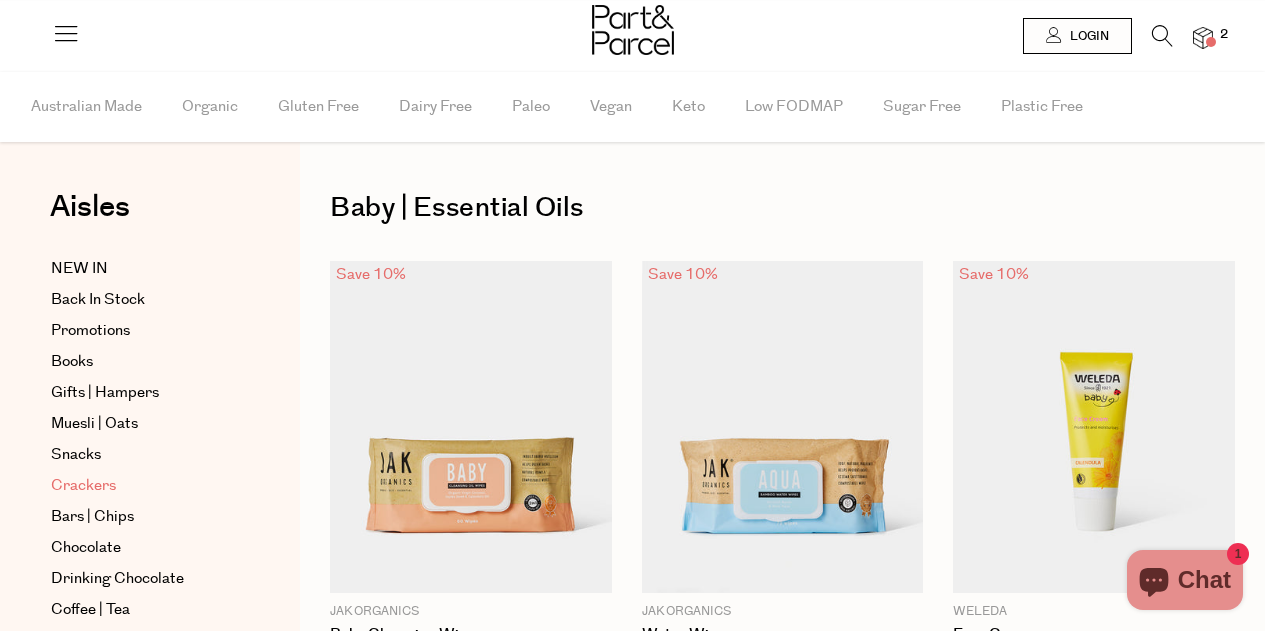 scroll, scrollTop: 0, scrollLeft: 0, axis: both 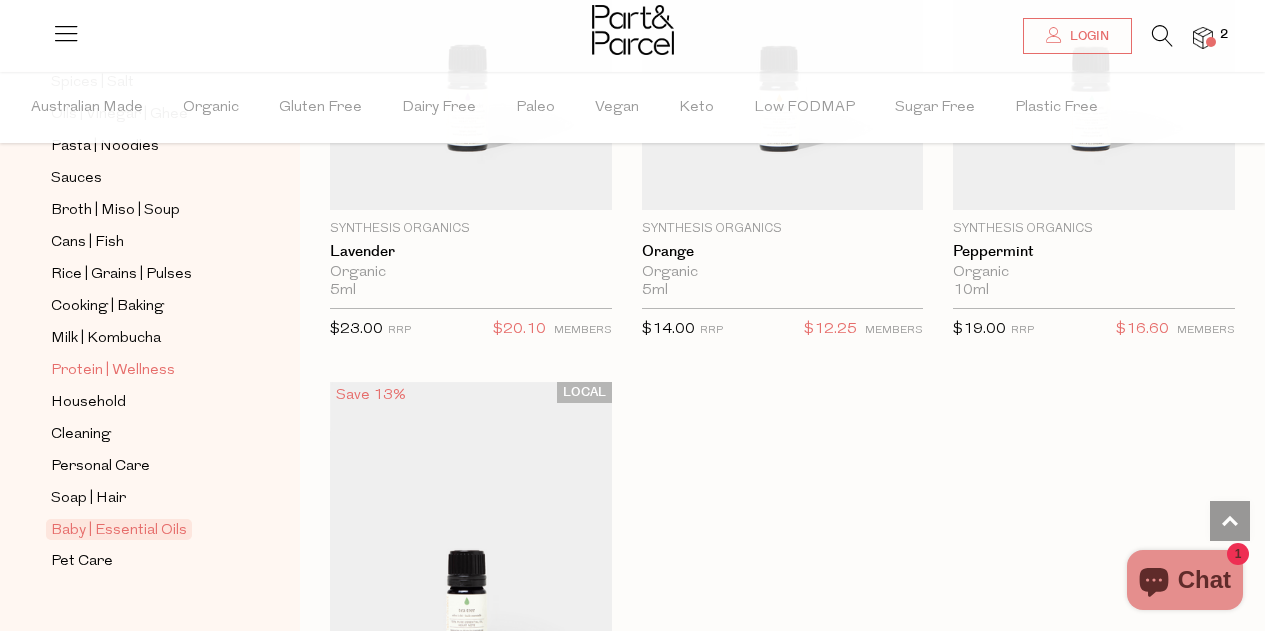 click on "Protein | Wellness" at bounding box center (113, 371) 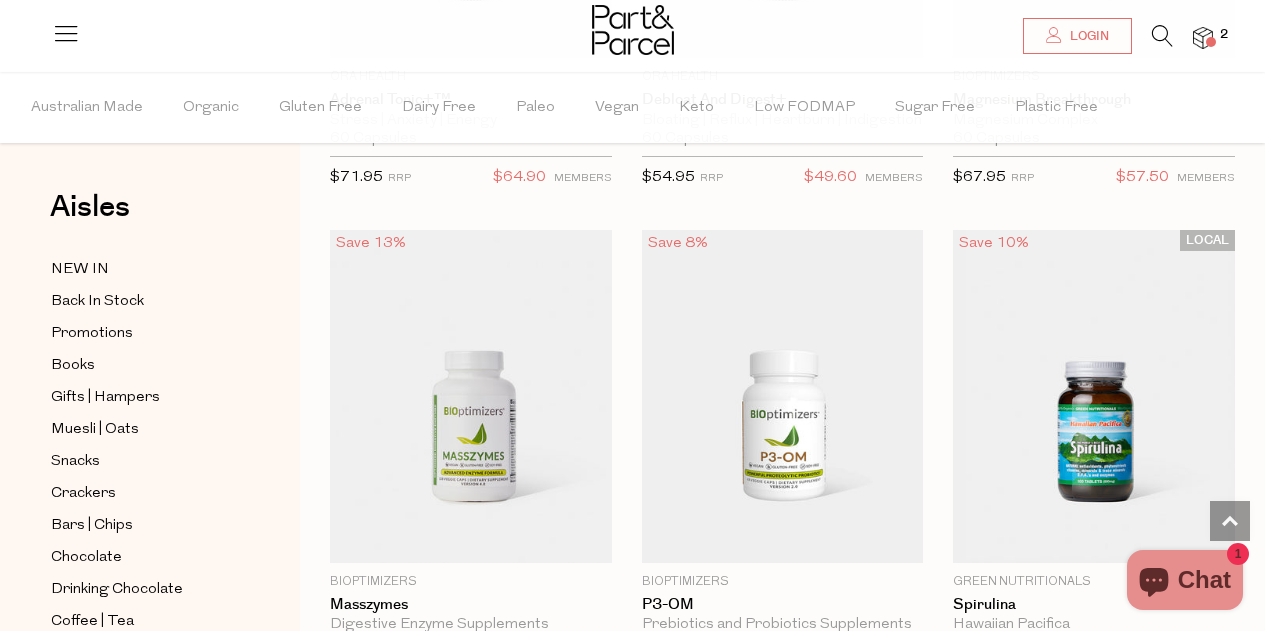 scroll, scrollTop: 7600, scrollLeft: 0, axis: vertical 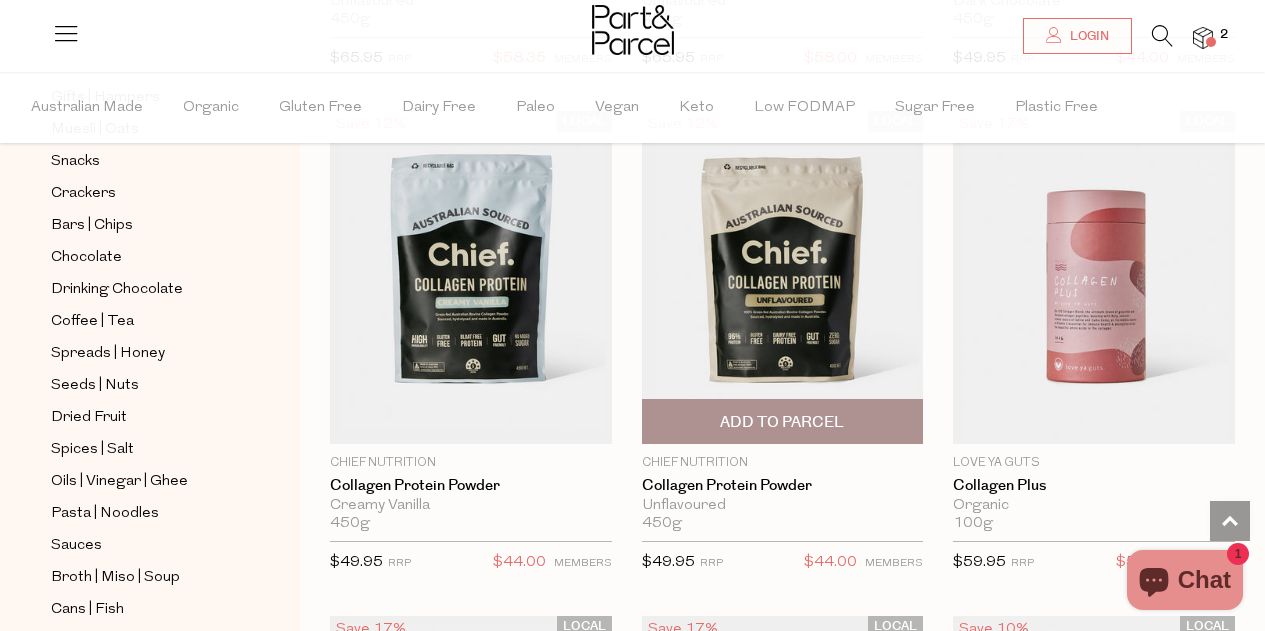 click on "Add To Parcel" at bounding box center [782, 422] 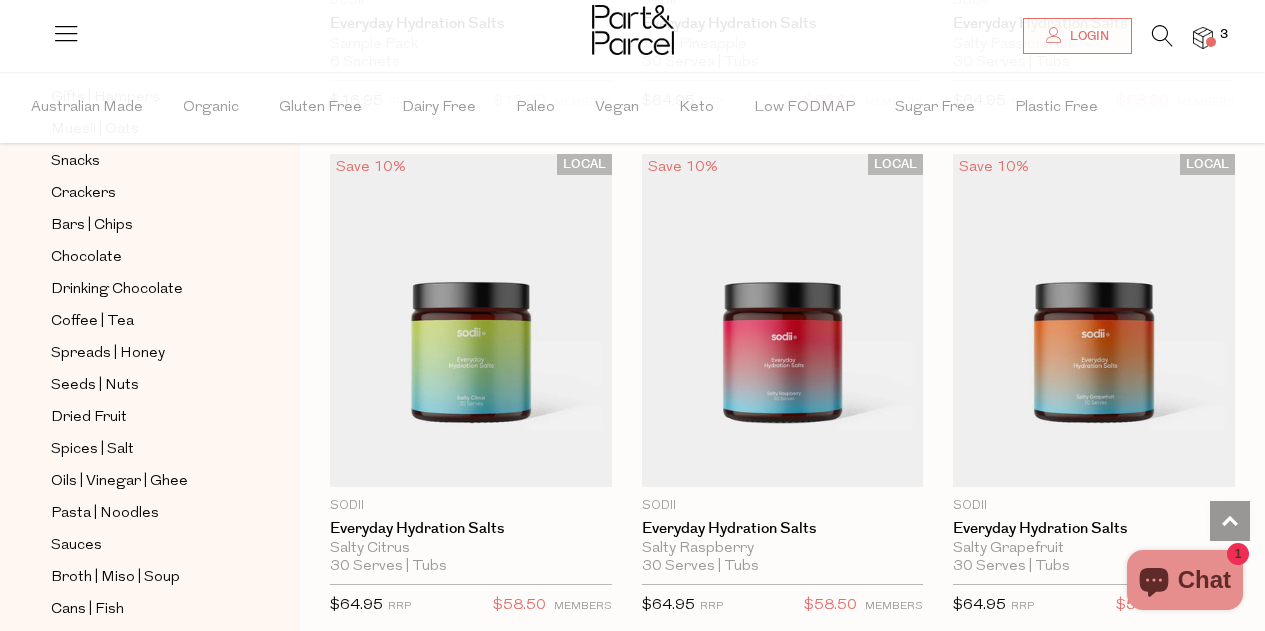 scroll, scrollTop: 23300, scrollLeft: 0, axis: vertical 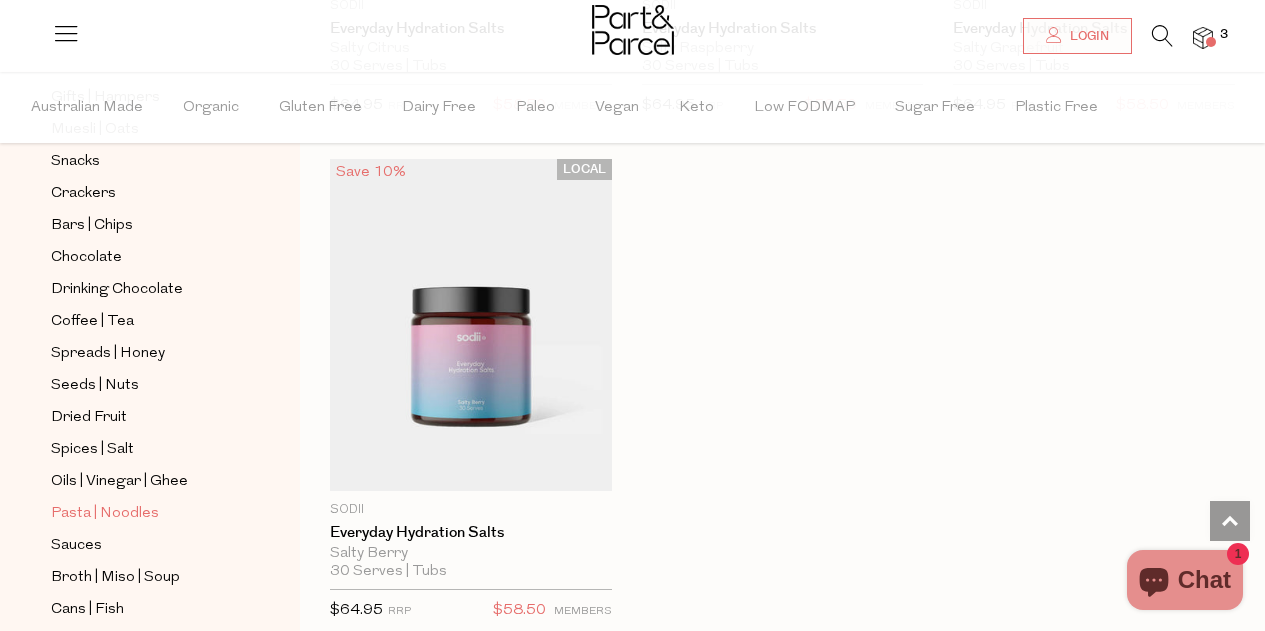 click on "Pasta | Noodles" at bounding box center [105, 514] 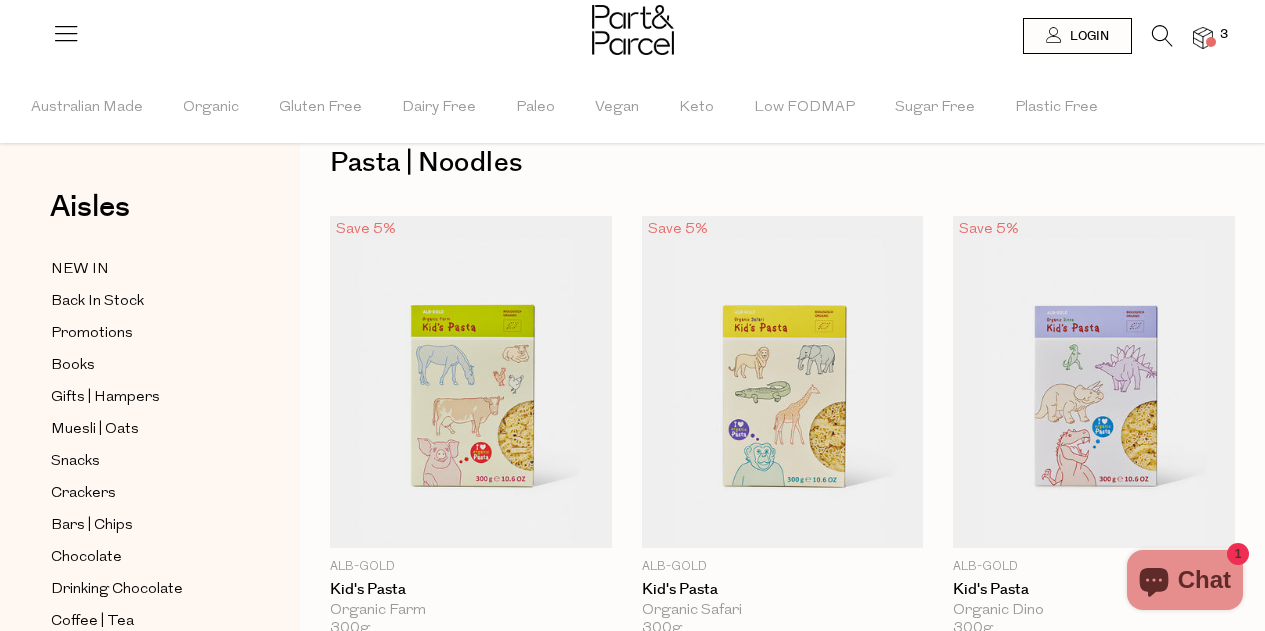 scroll, scrollTop: 0, scrollLeft: 0, axis: both 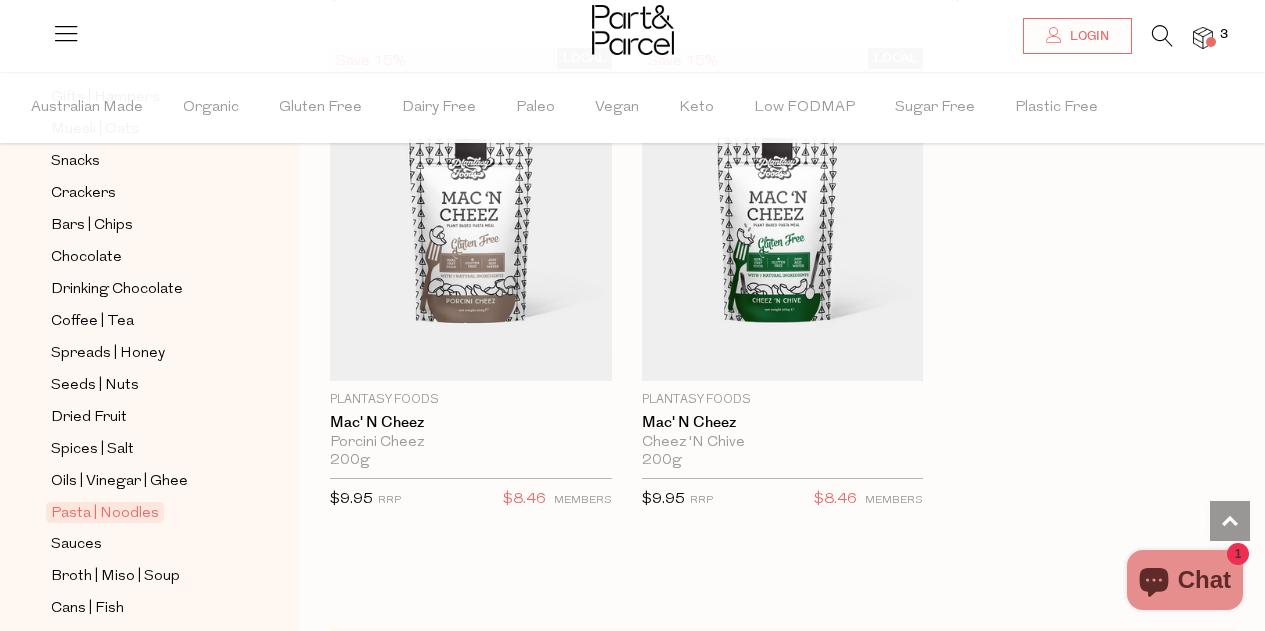 click at bounding box center [1162, 36] 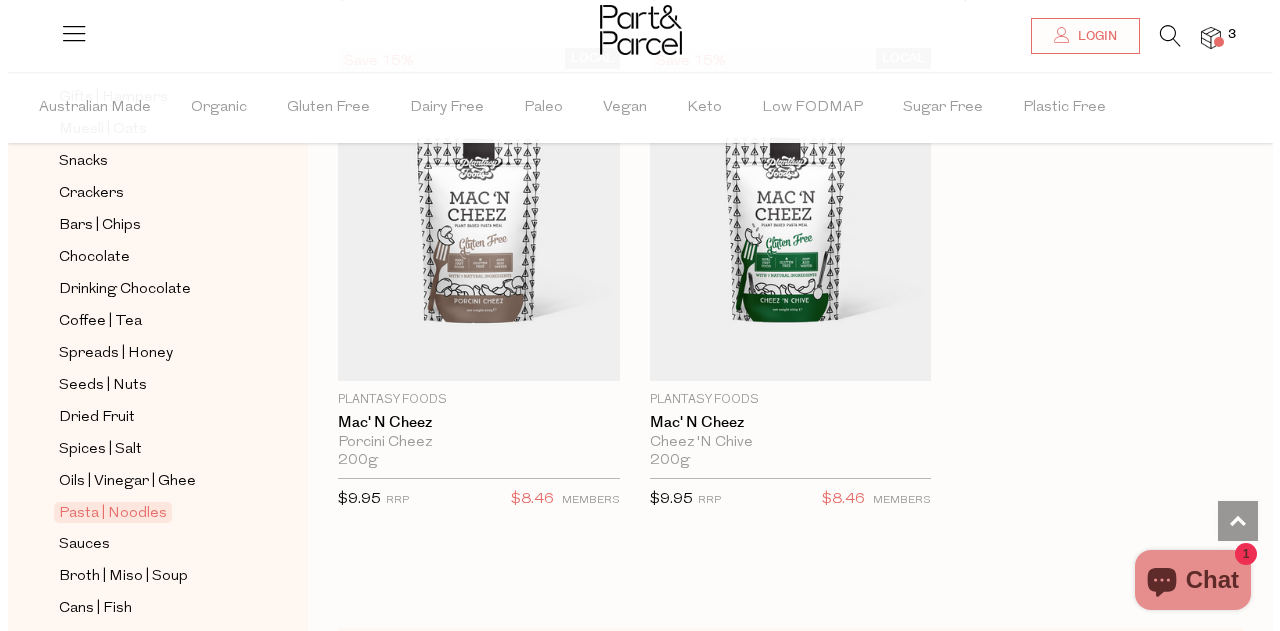 scroll, scrollTop: 9406, scrollLeft: 0, axis: vertical 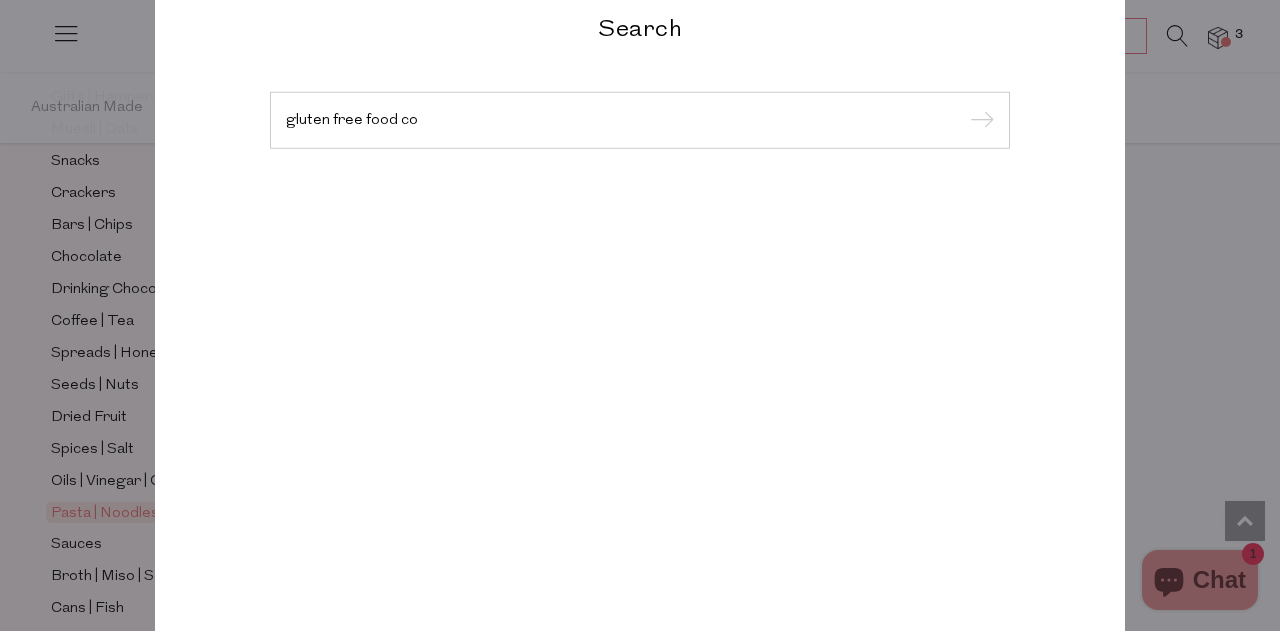 type on "gluten free food co" 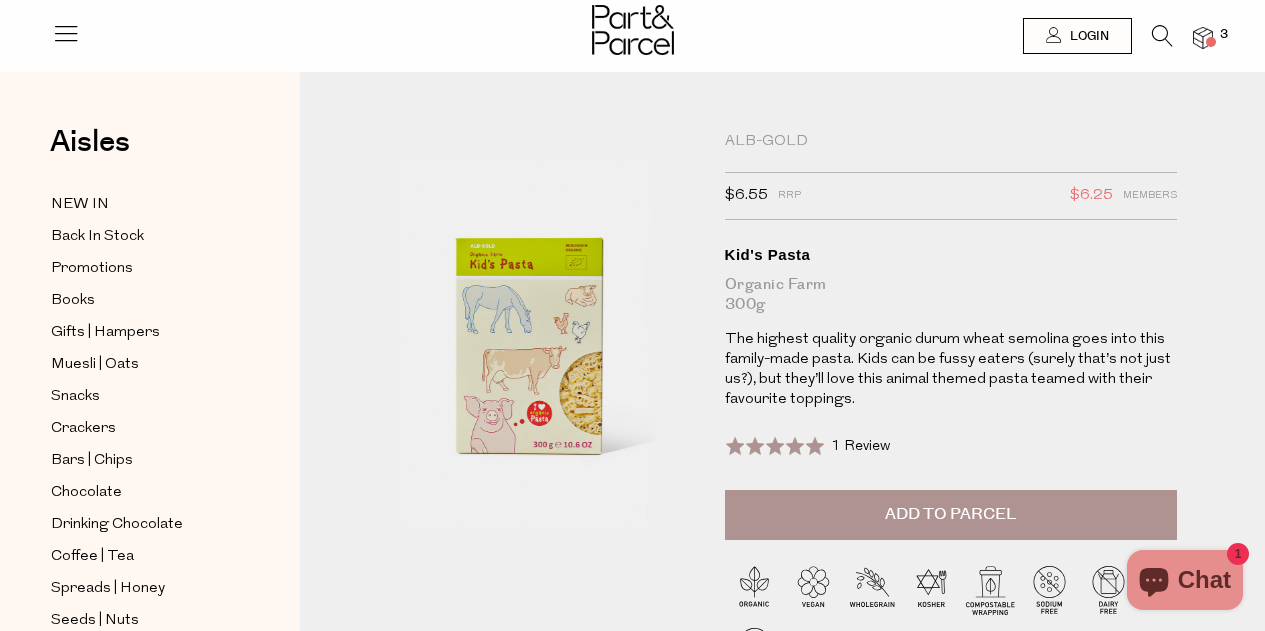 scroll, scrollTop: 0, scrollLeft: 0, axis: both 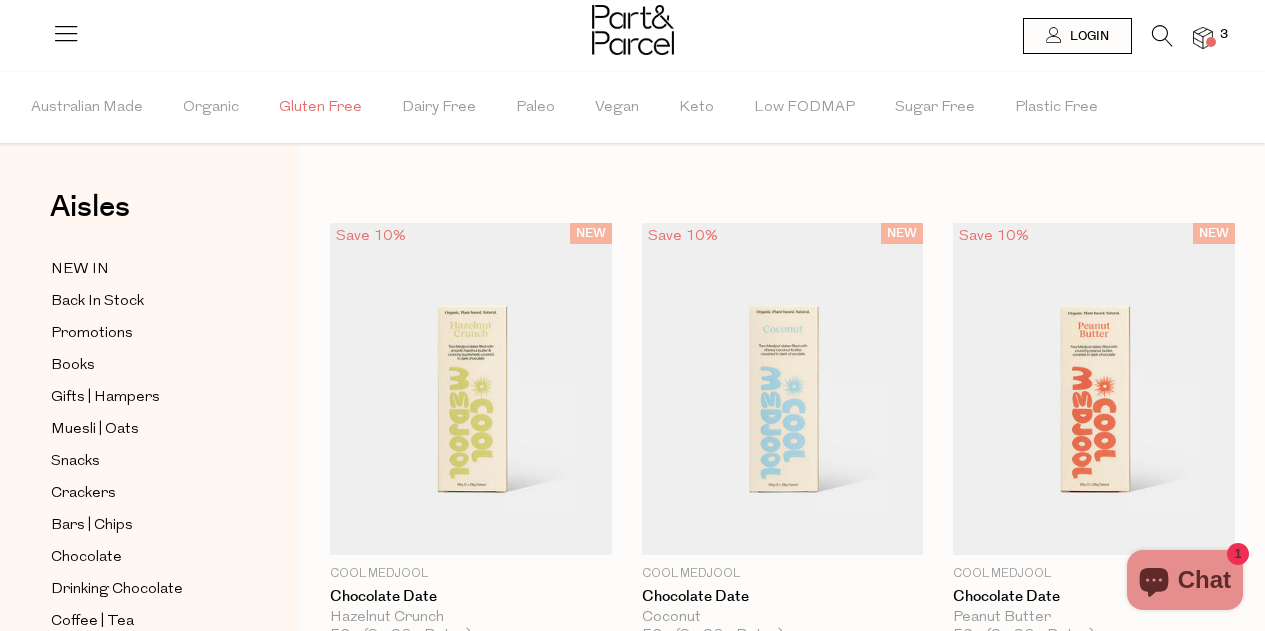click on "Gluten Free" at bounding box center (320, 108) 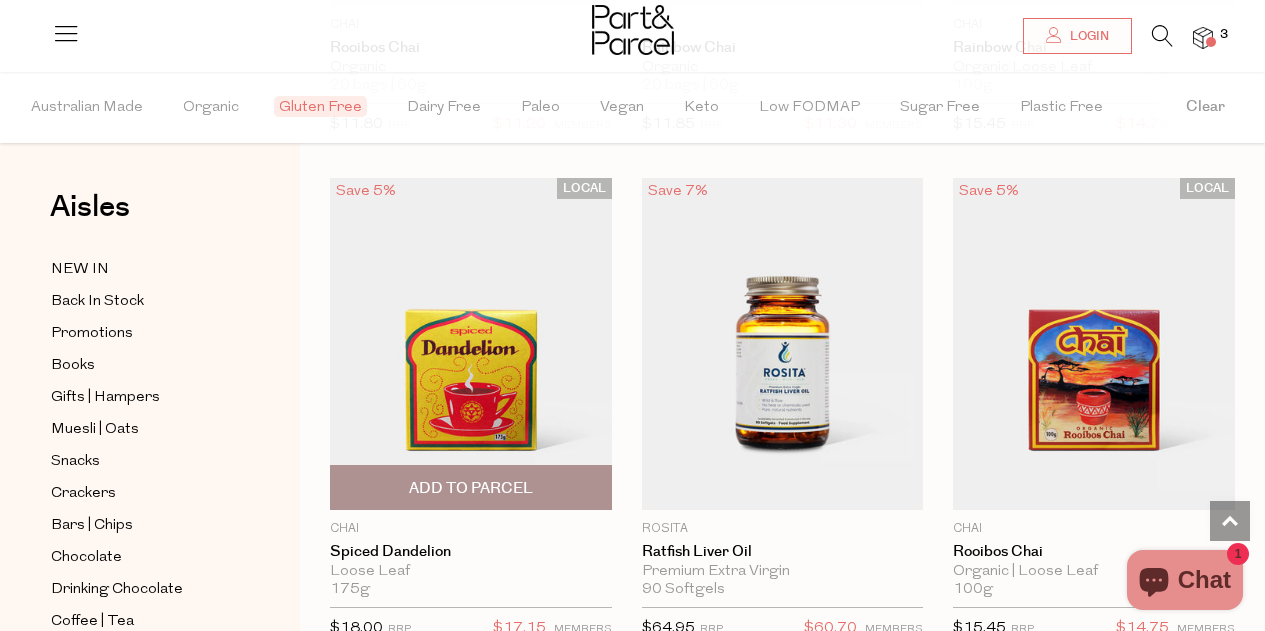 scroll, scrollTop: 6100, scrollLeft: 0, axis: vertical 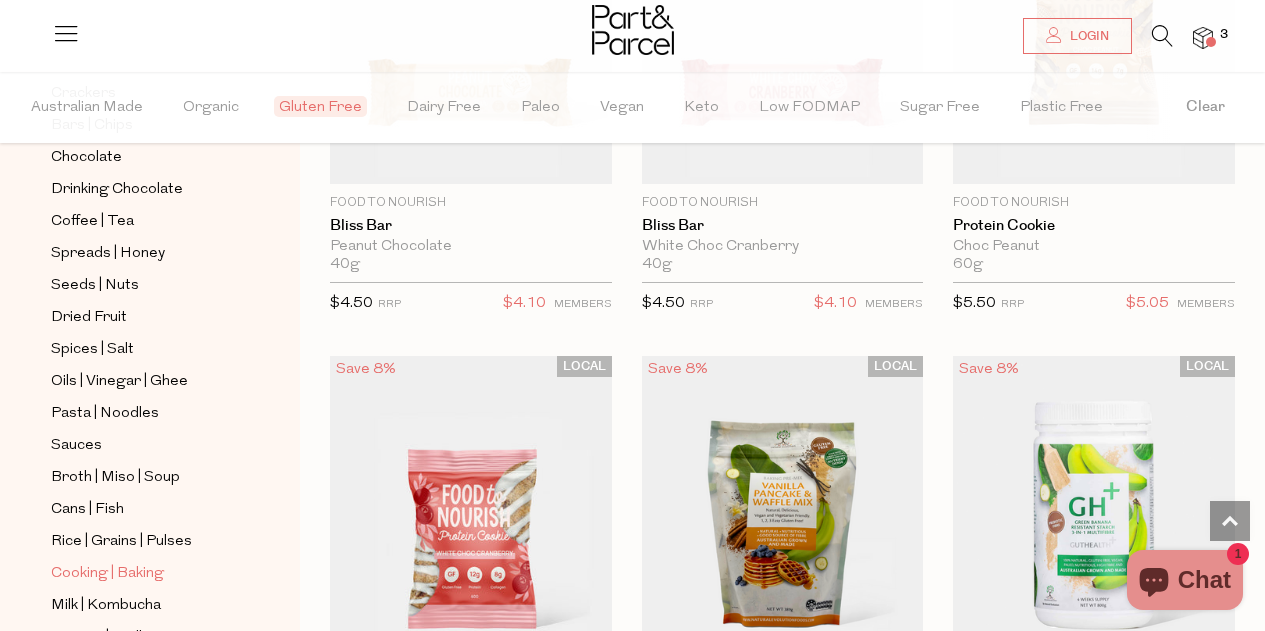 click on "Cooking | Baking" at bounding box center [107, 574] 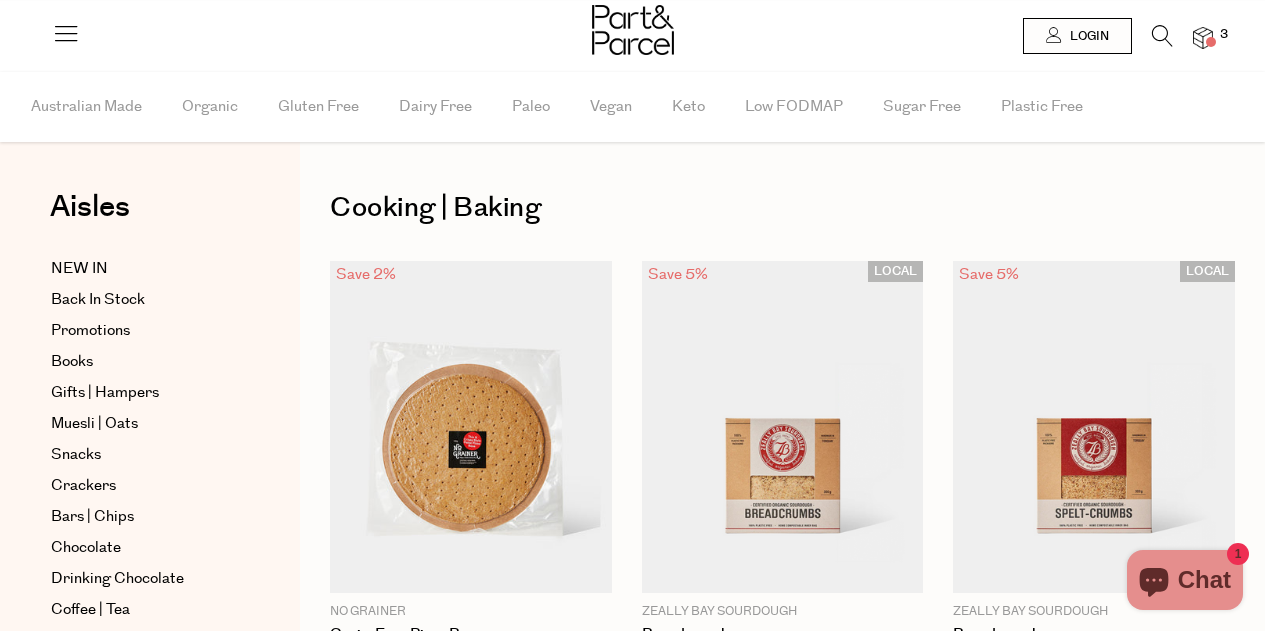 scroll, scrollTop: 0, scrollLeft: 0, axis: both 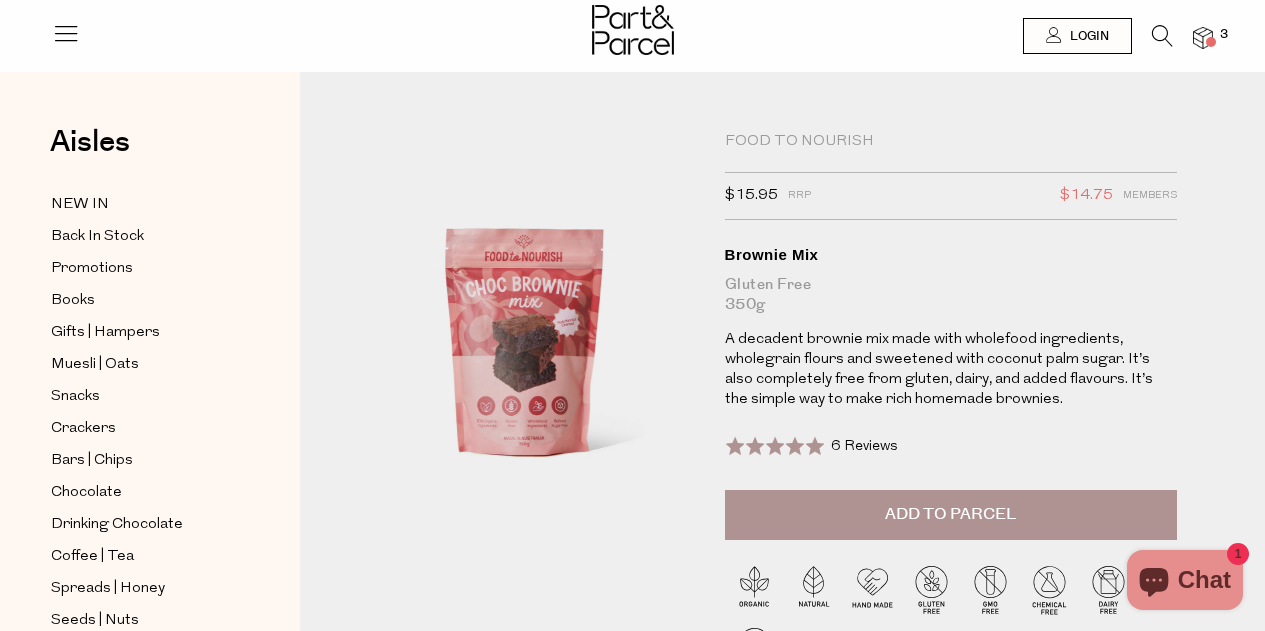 click on "Add to Parcel" at bounding box center (950, 514) 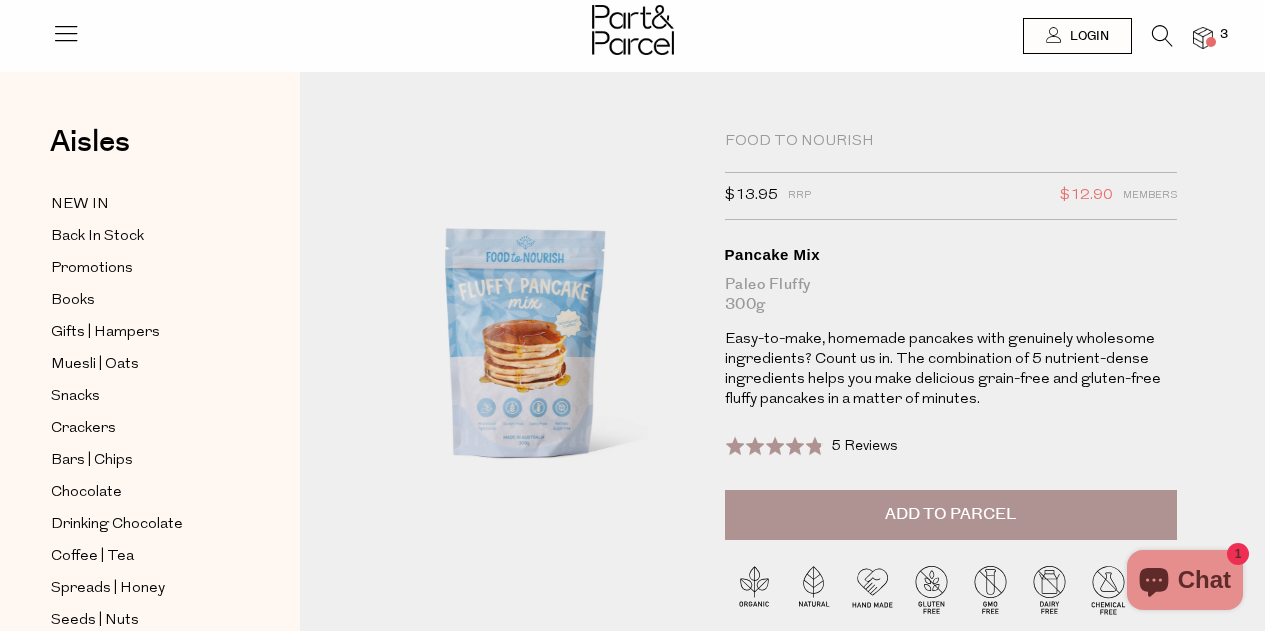 scroll, scrollTop: 0, scrollLeft: 0, axis: both 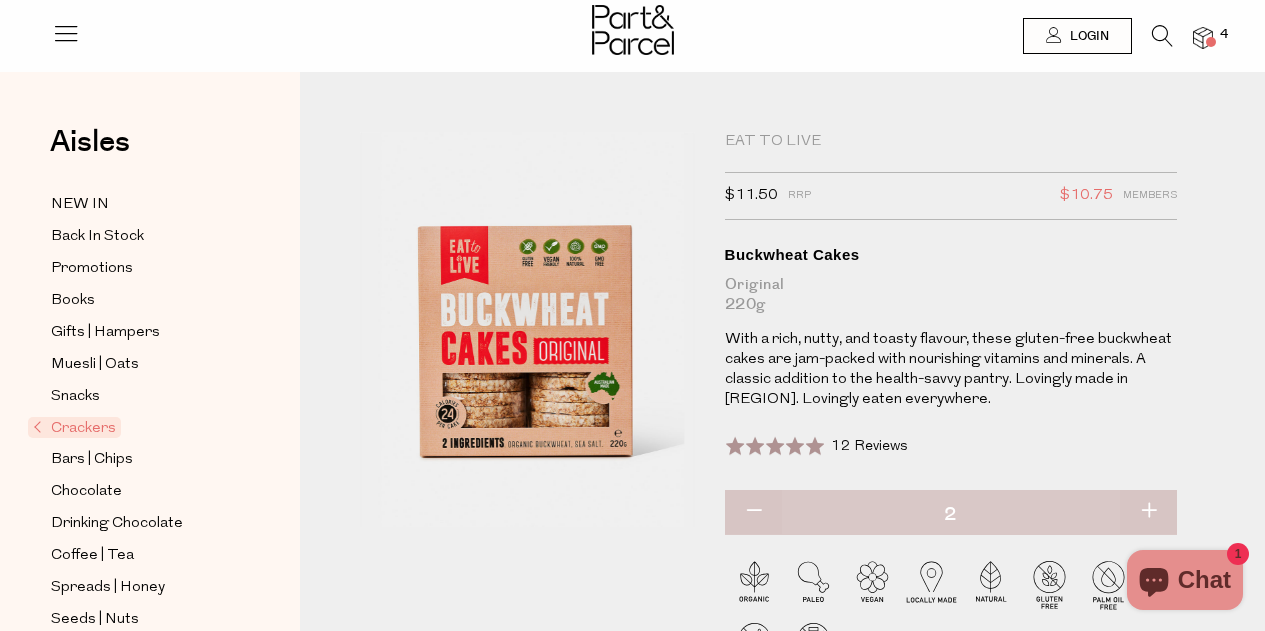 click at bounding box center (632, 32) 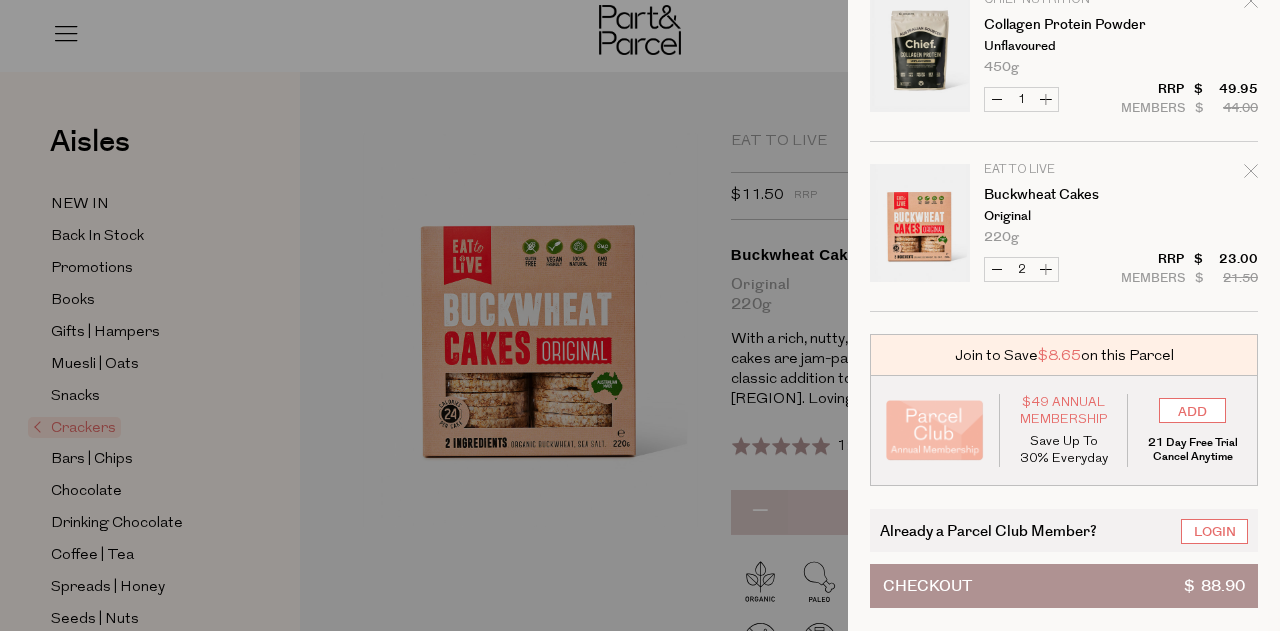 scroll, scrollTop: 263, scrollLeft: 0, axis: vertical 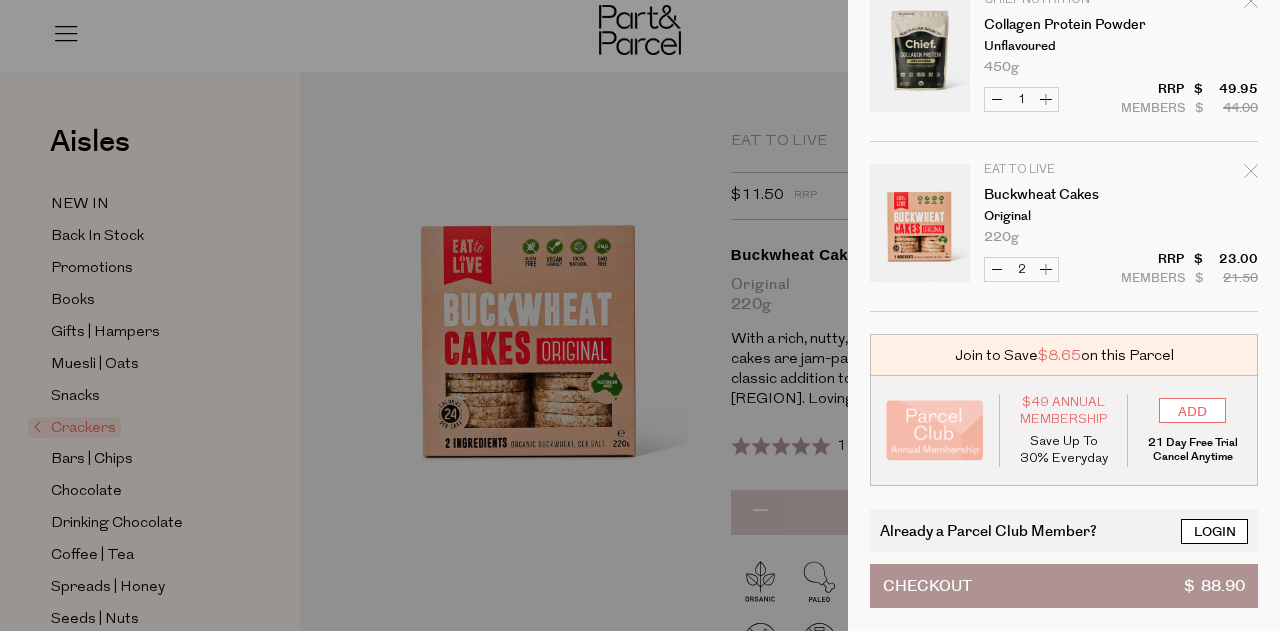 click on "Login" at bounding box center (1214, 531) 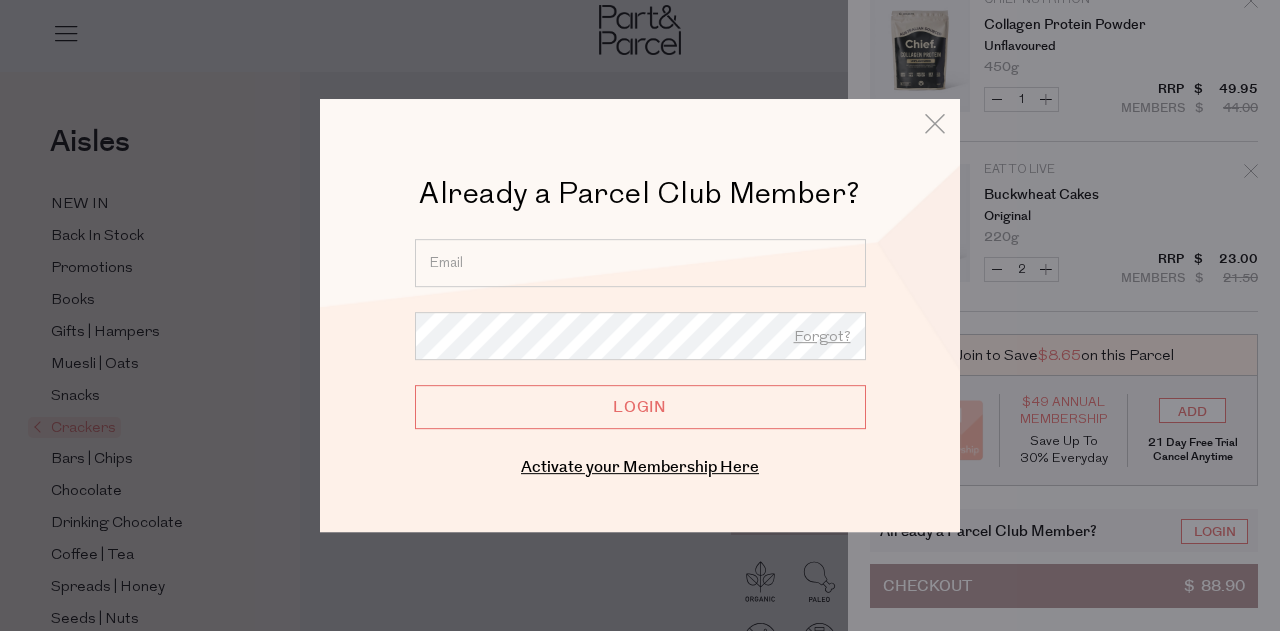 click at bounding box center (640, 263) 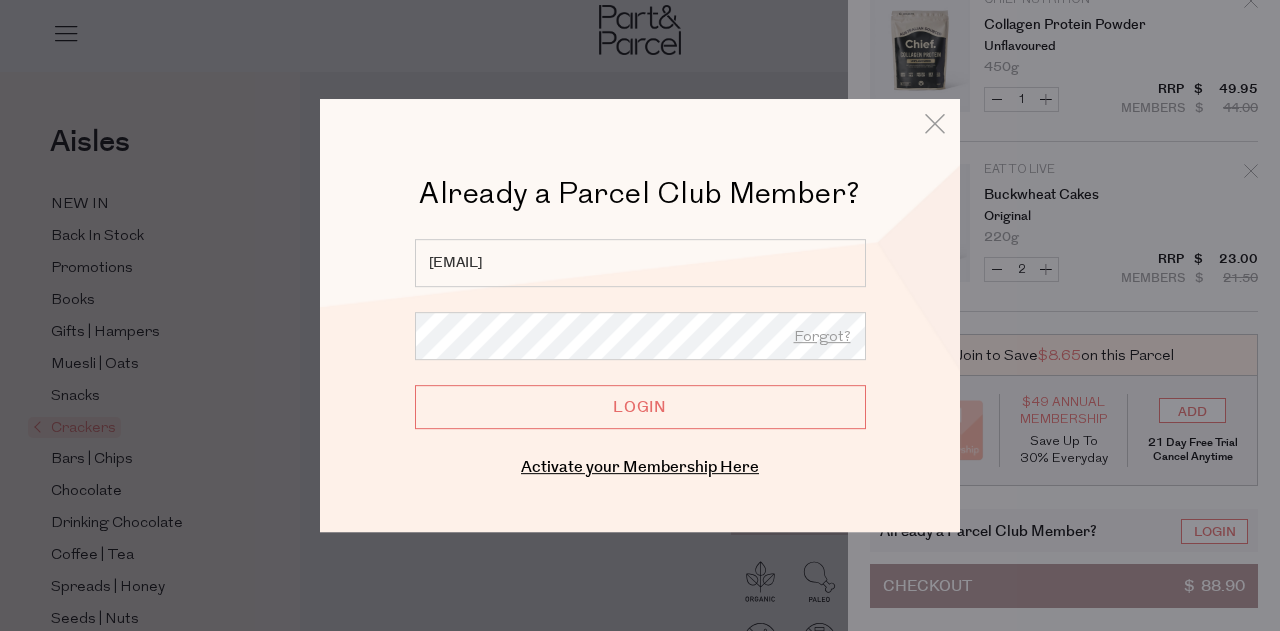 click on "Login" at bounding box center [640, 407] 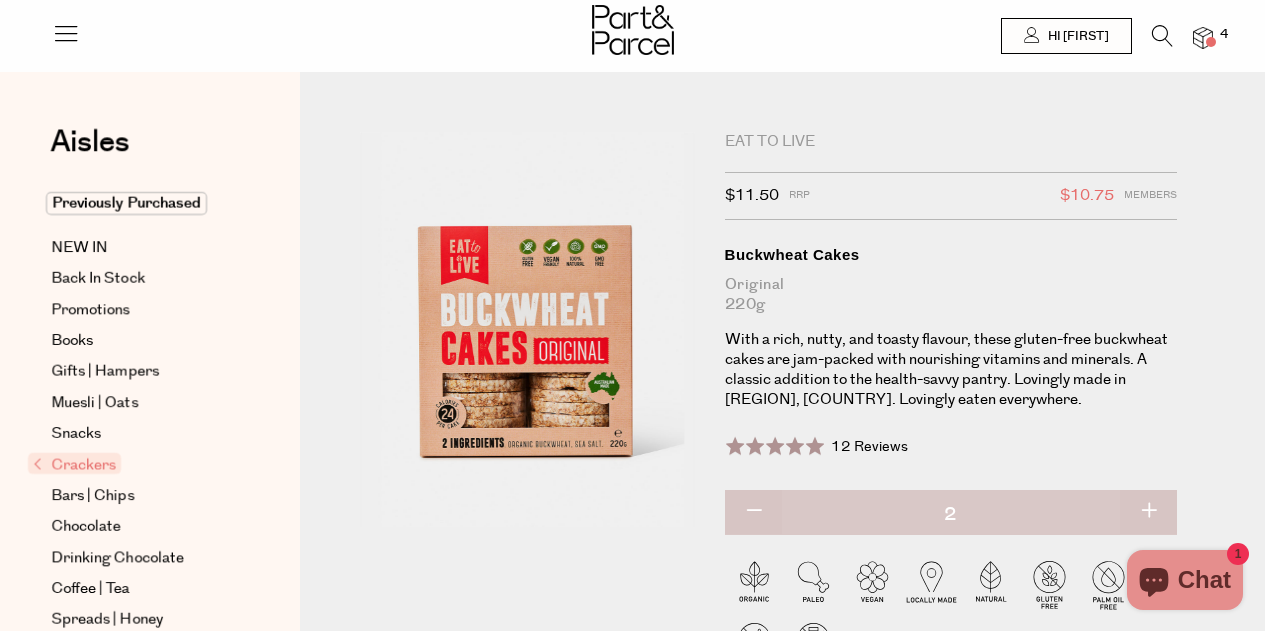 scroll, scrollTop: 0, scrollLeft: 0, axis: both 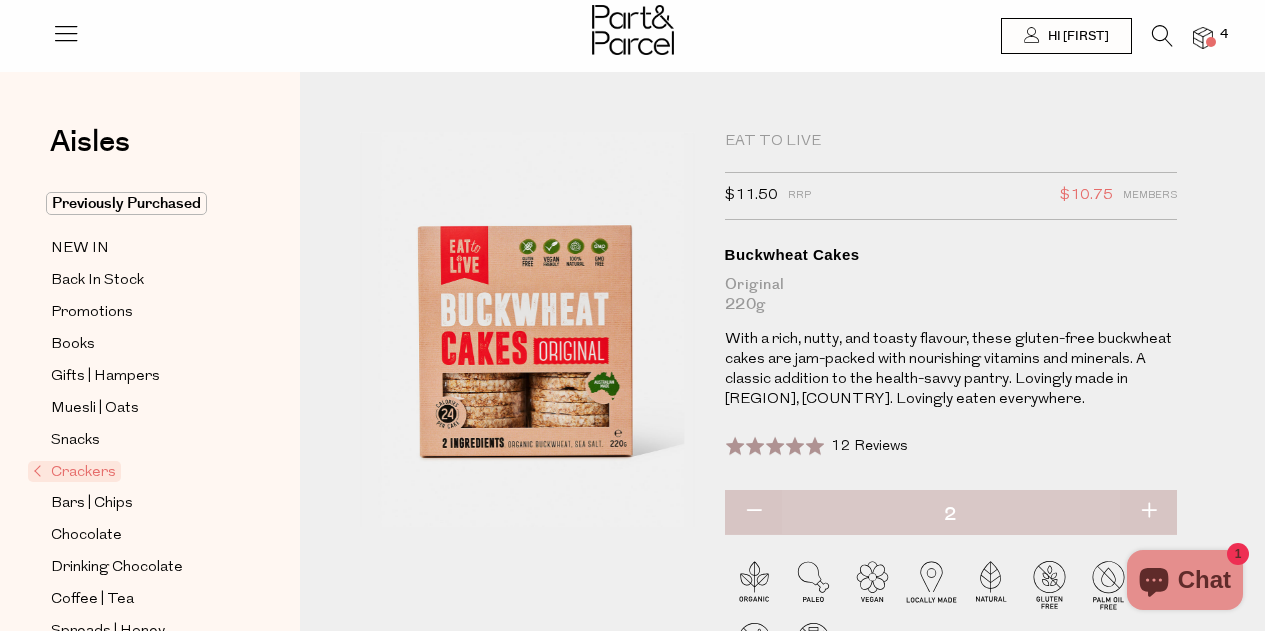 click at bounding box center [1203, 38] 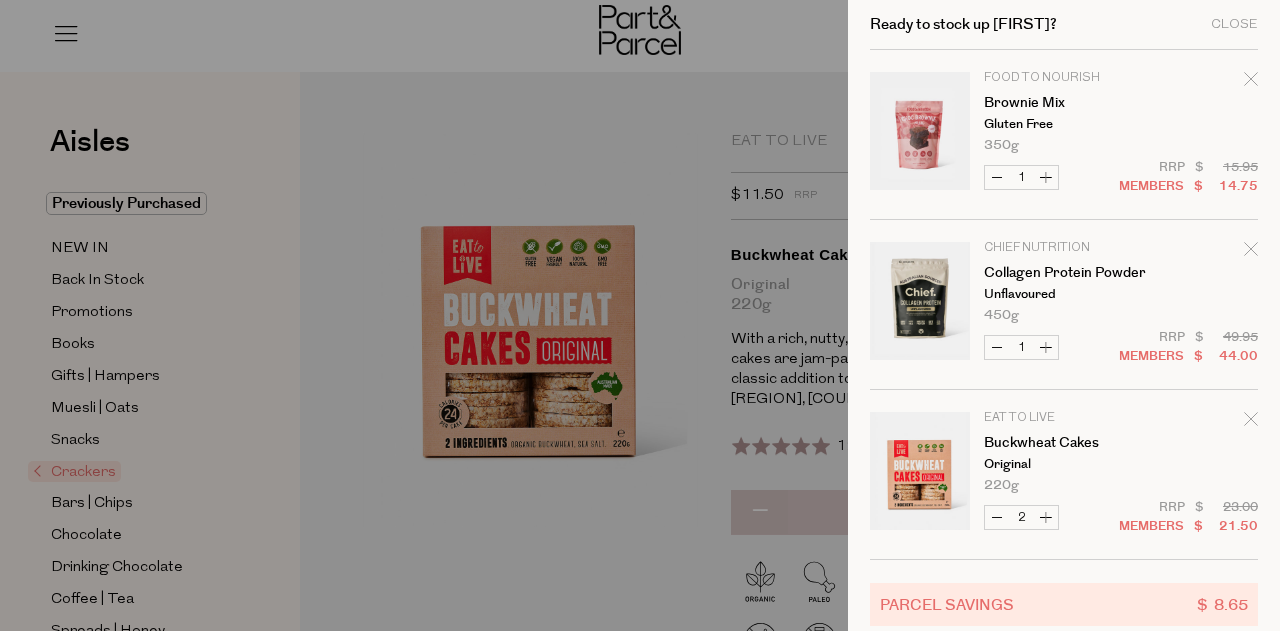 scroll, scrollTop: 89, scrollLeft: 0, axis: vertical 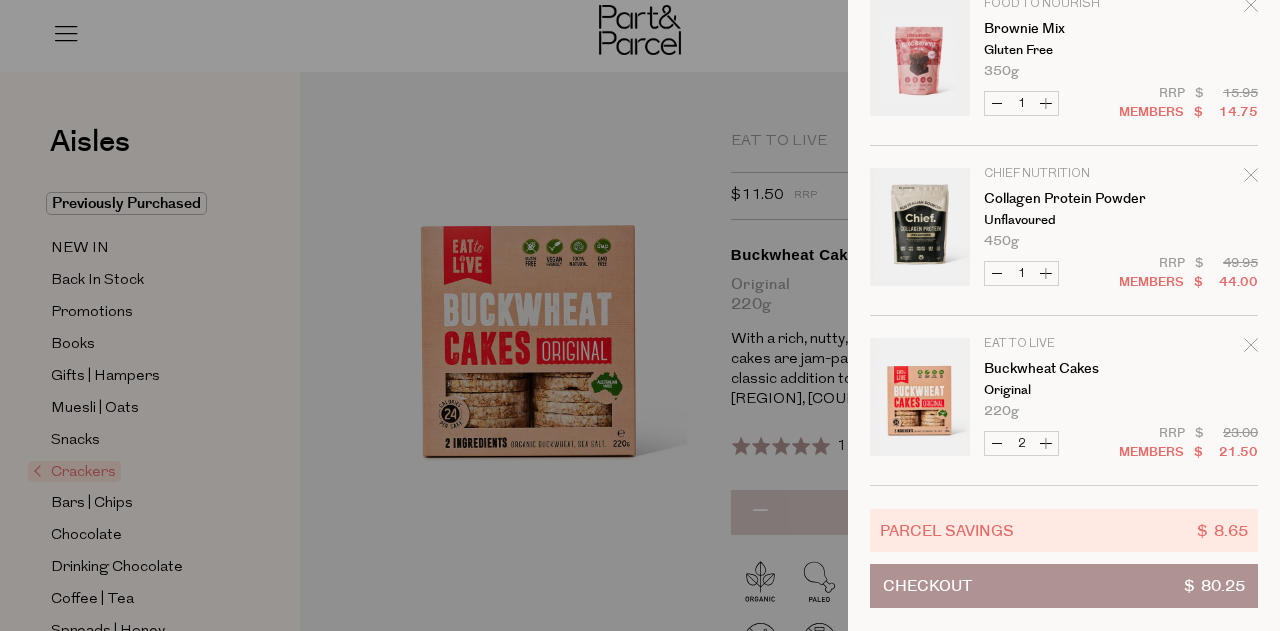 click on "Checkout" at bounding box center [927, 586] 